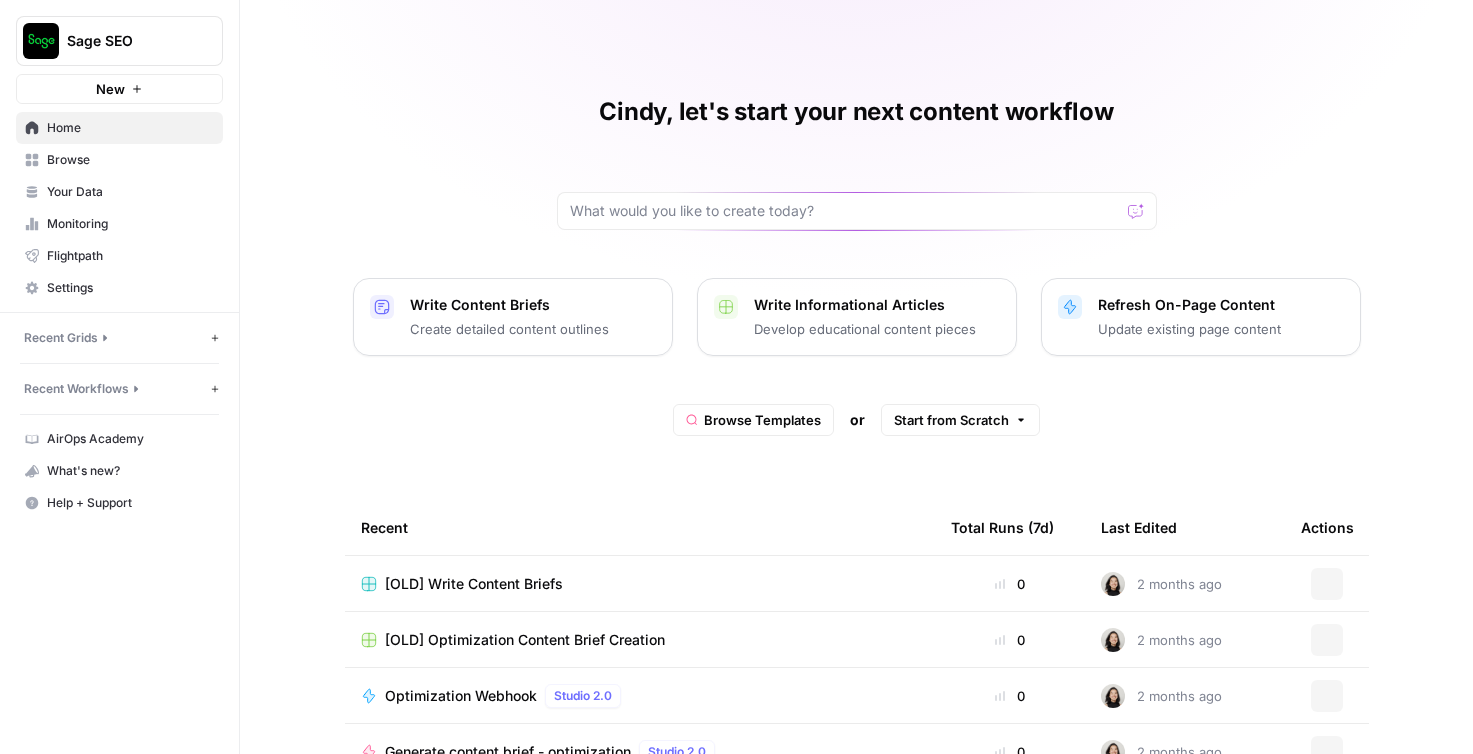scroll, scrollTop: 0, scrollLeft: 0, axis: both 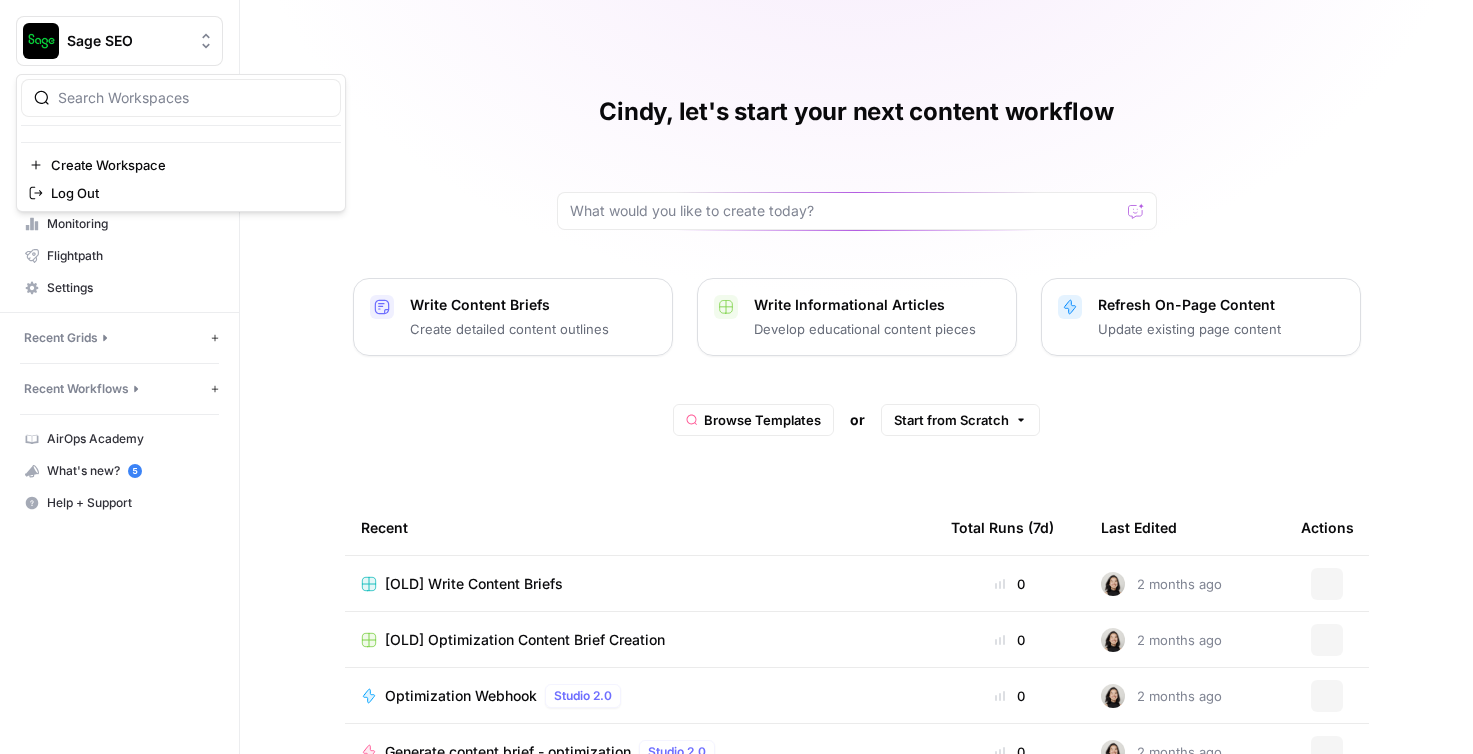 click 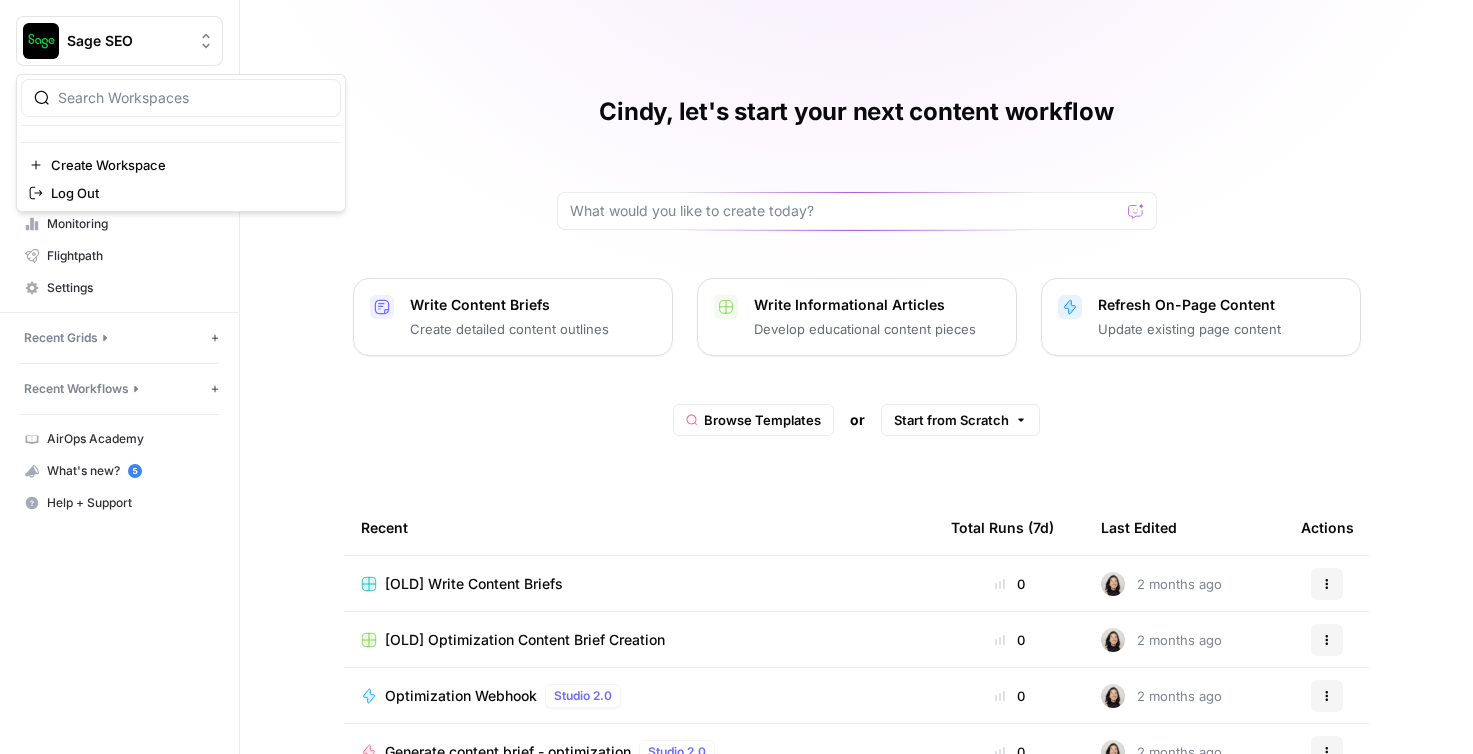 scroll, scrollTop: 0, scrollLeft: 0, axis: both 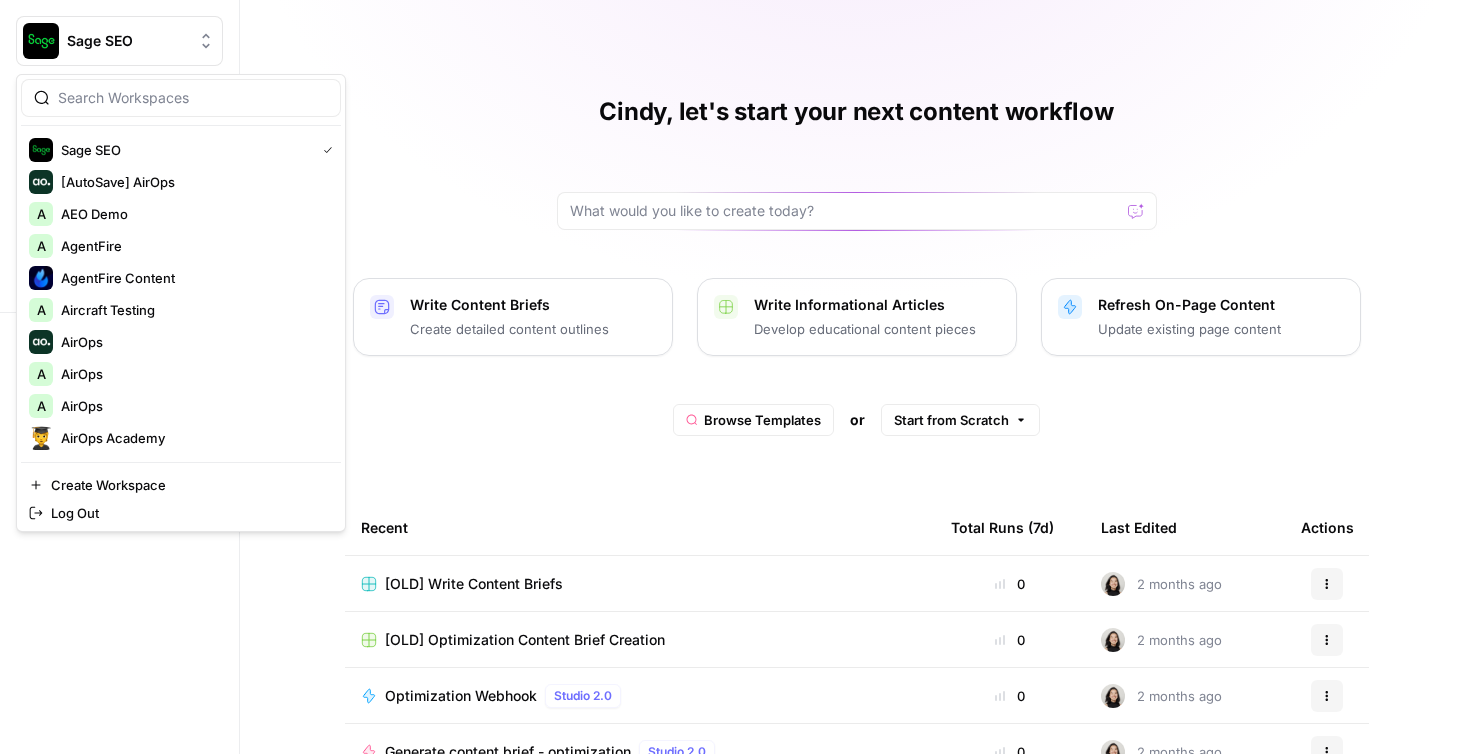 click 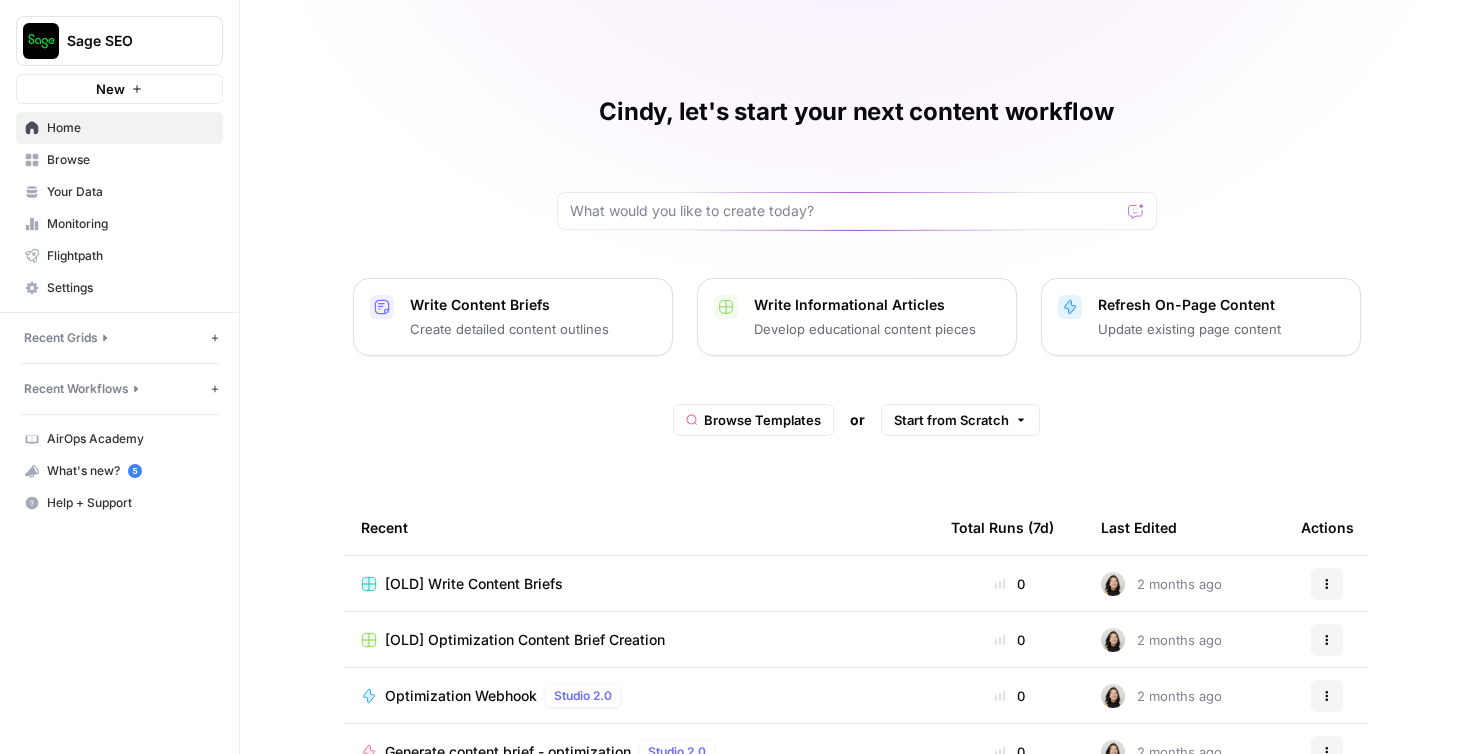click 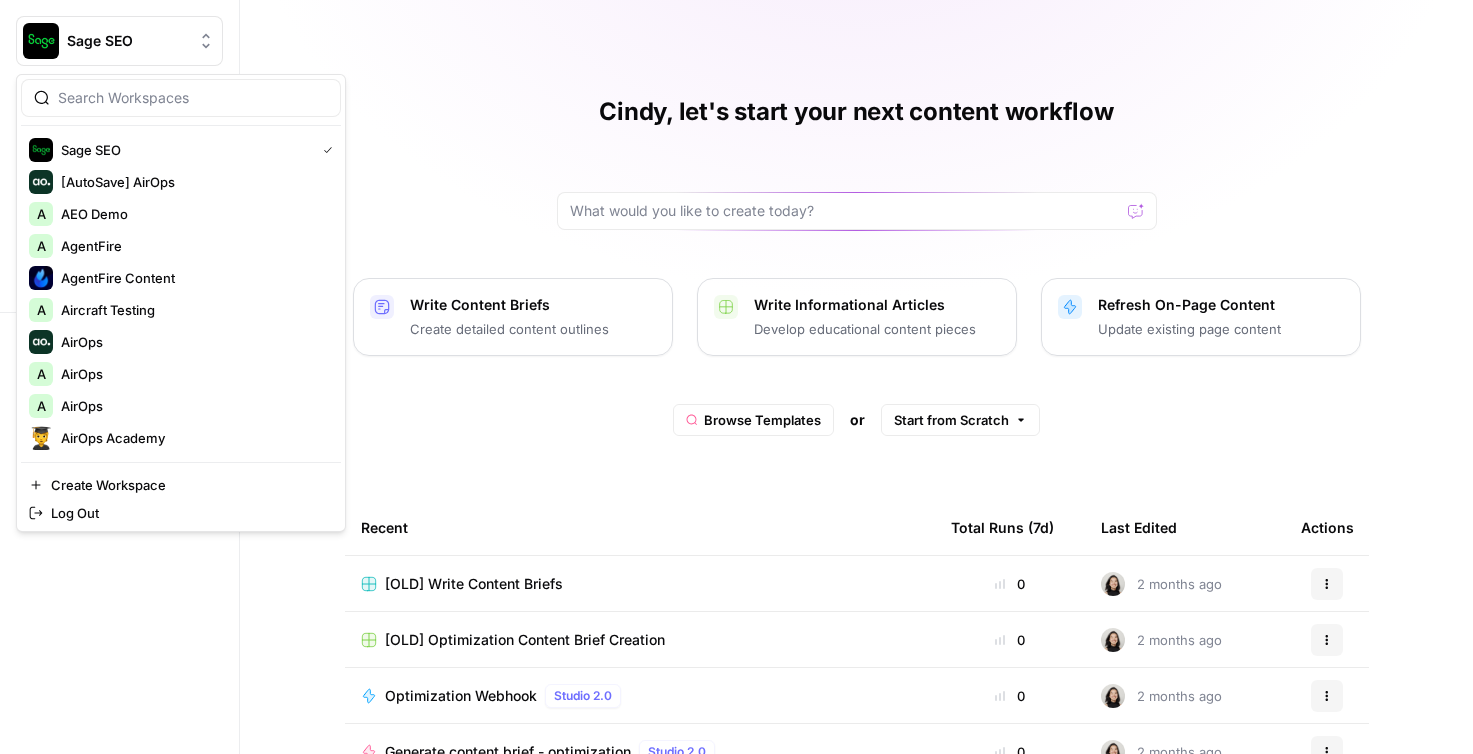 scroll, scrollTop: 1024, scrollLeft: 0, axis: vertical 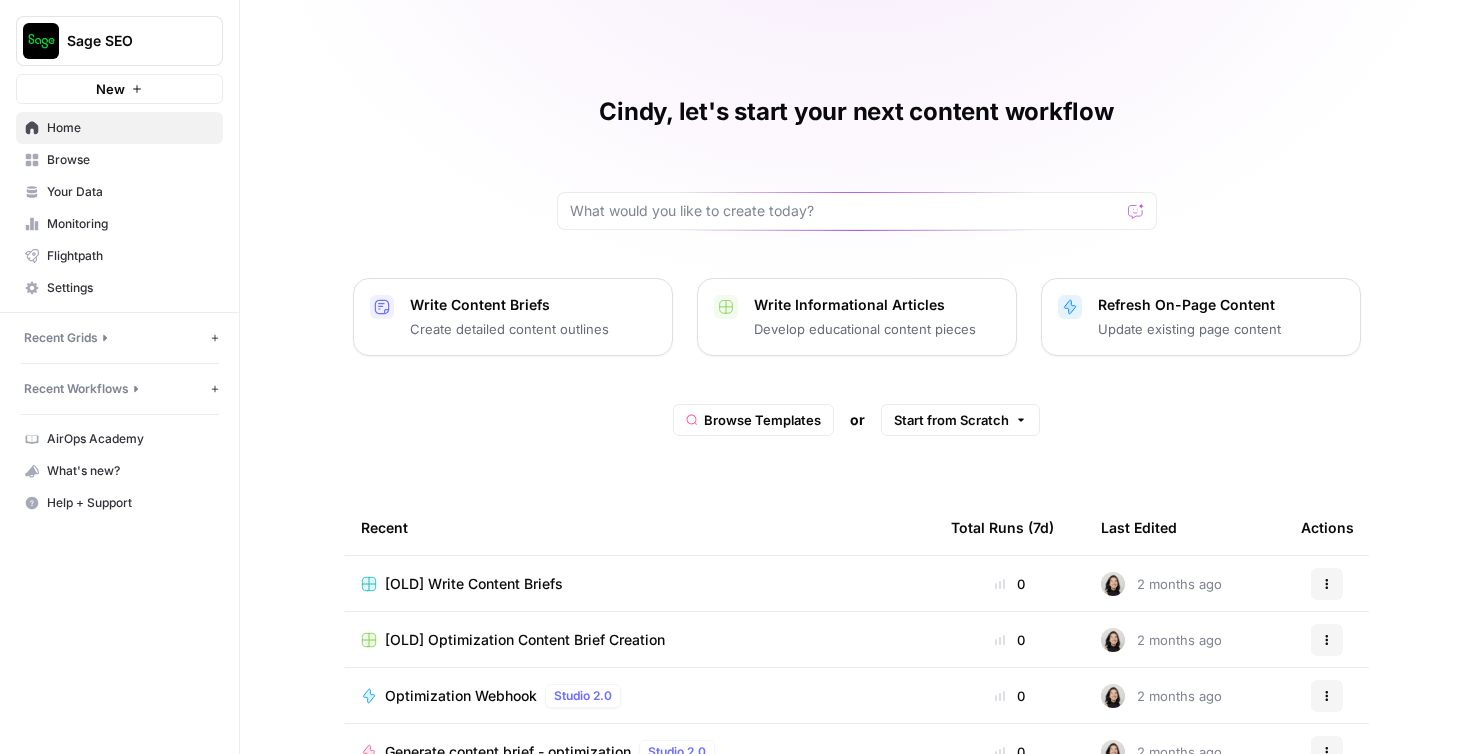 click on "Sage SEO" at bounding box center [141, 41] 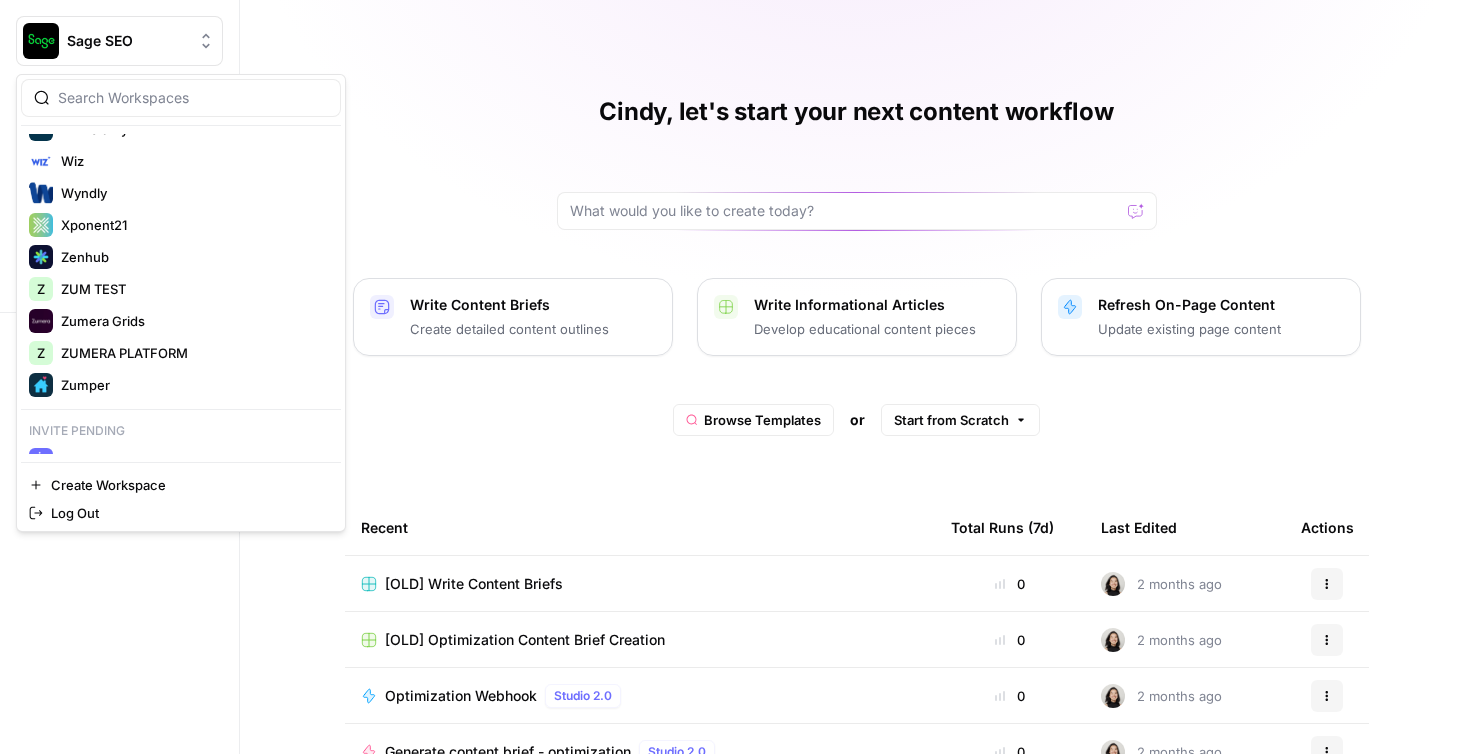 scroll, scrollTop: 4919, scrollLeft: 0, axis: vertical 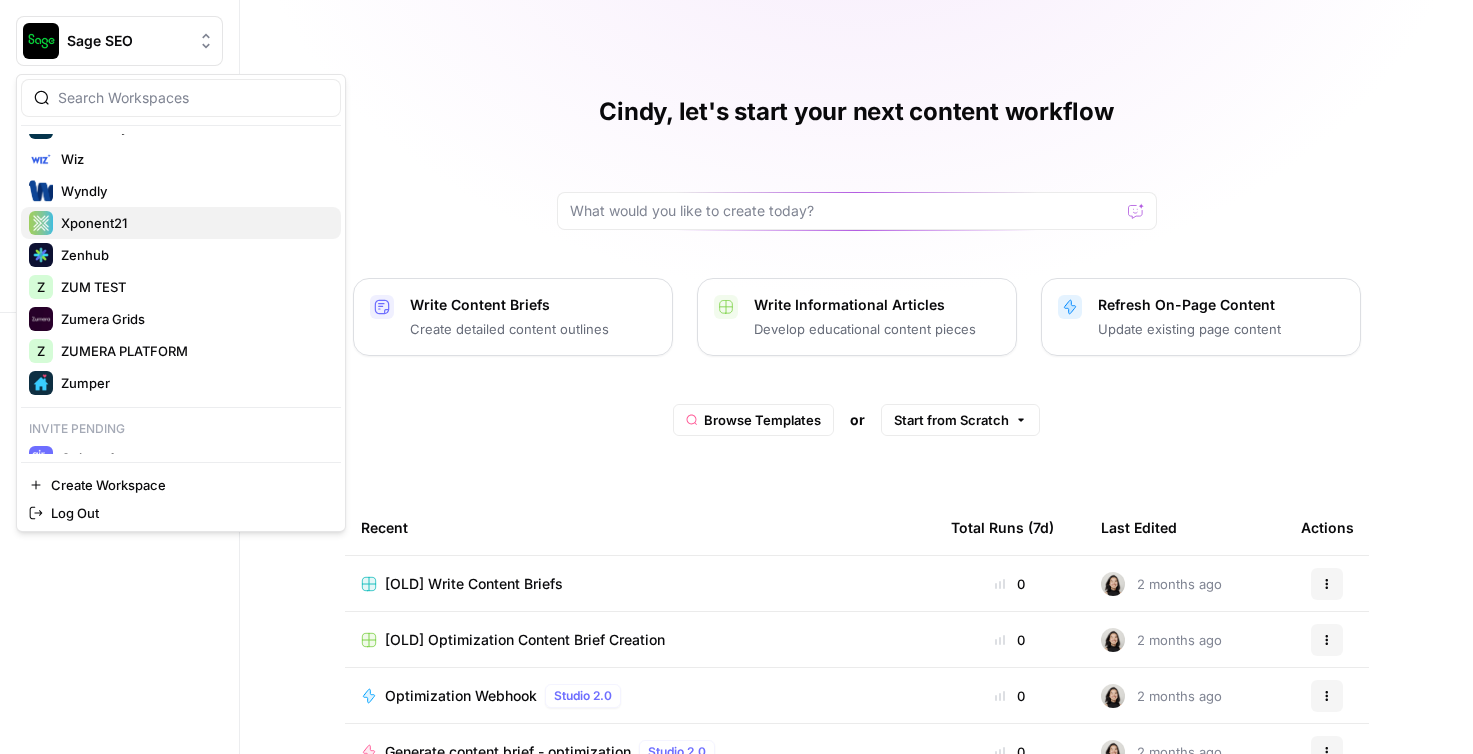 click on "Xponent21" at bounding box center [193, 223] 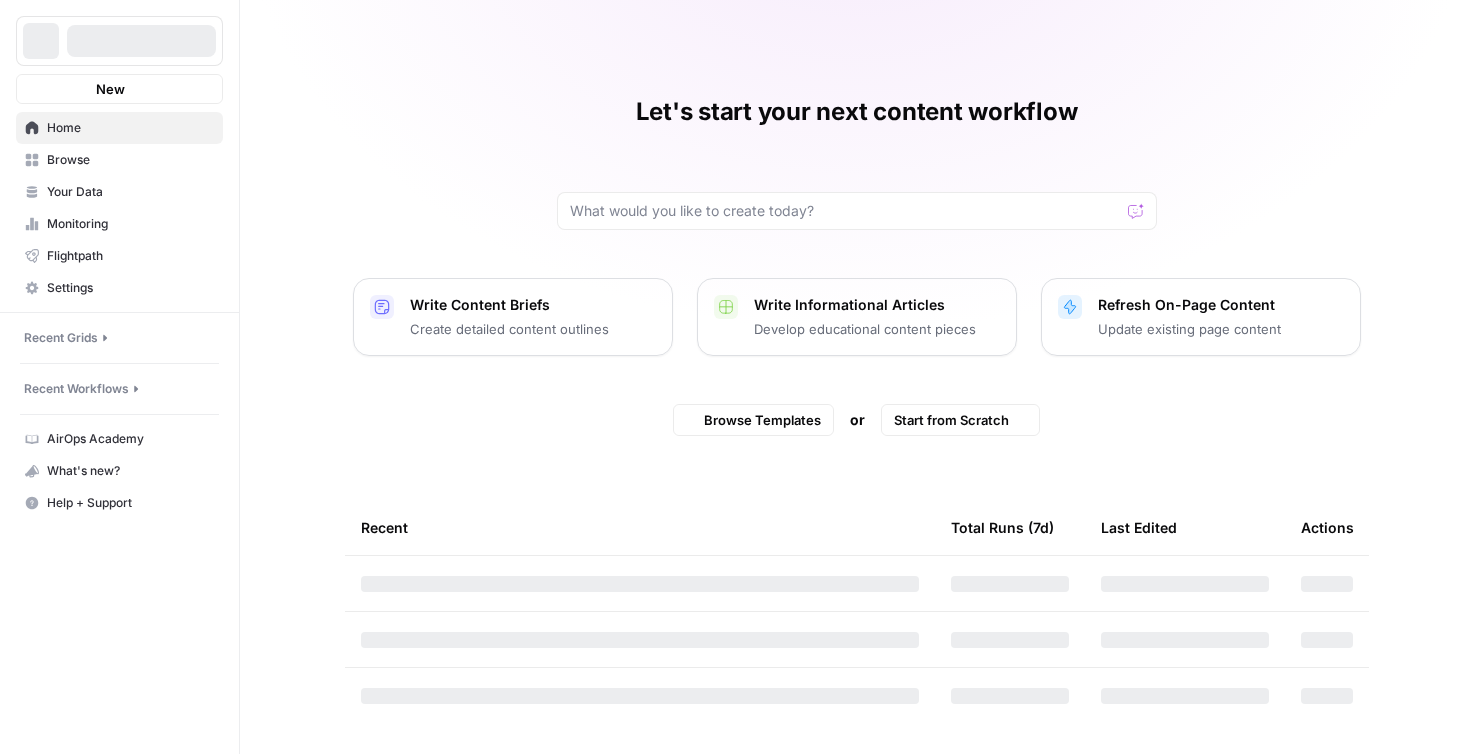scroll, scrollTop: 0, scrollLeft: 0, axis: both 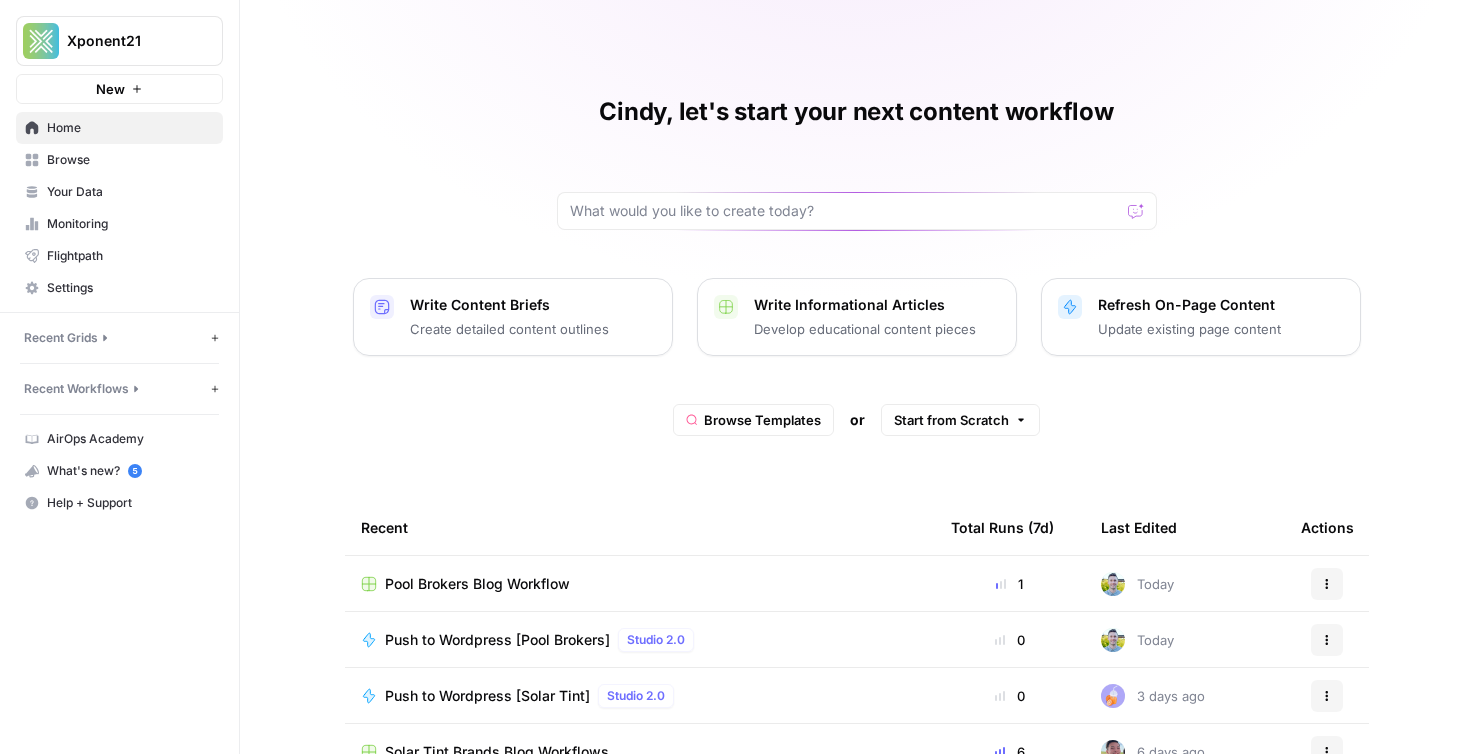 click on "Your Data" at bounding box center [130, 192] 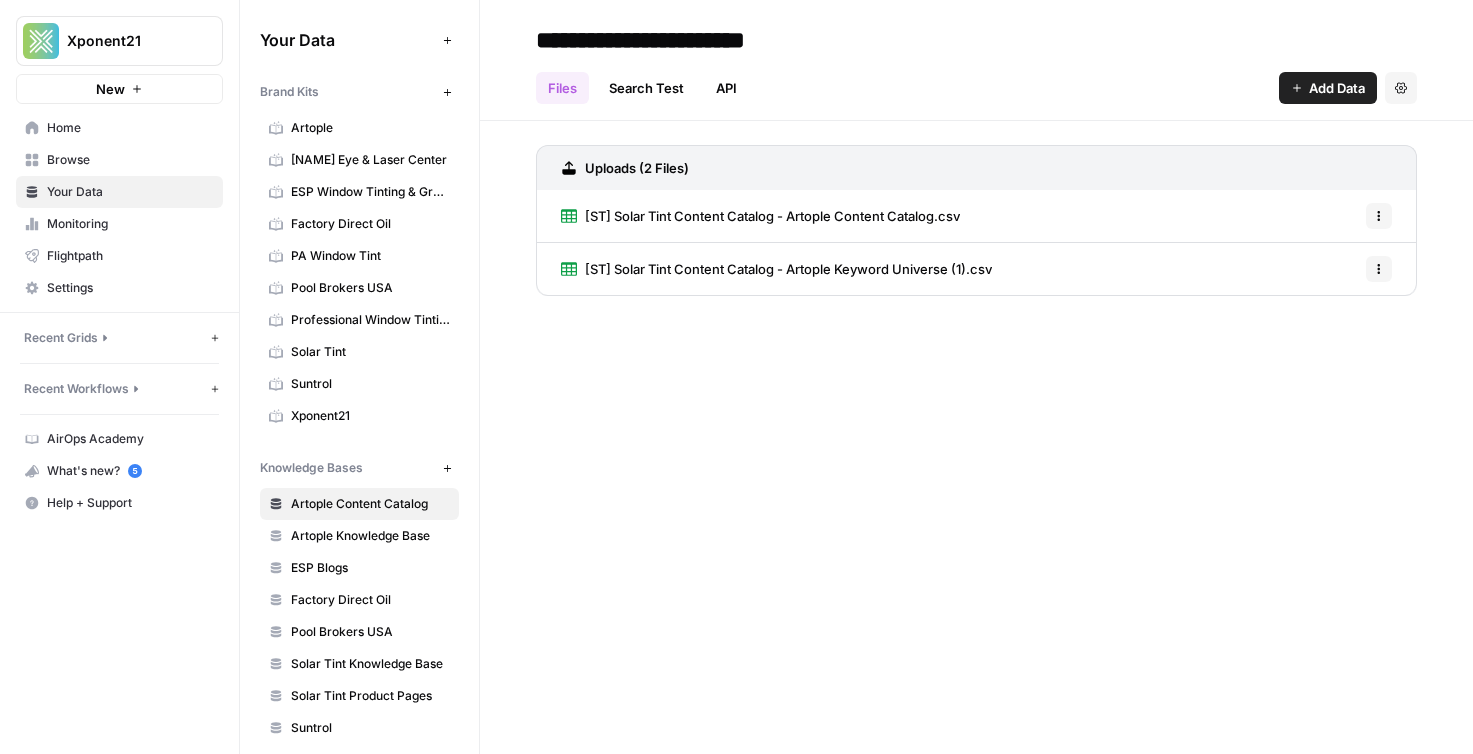 click 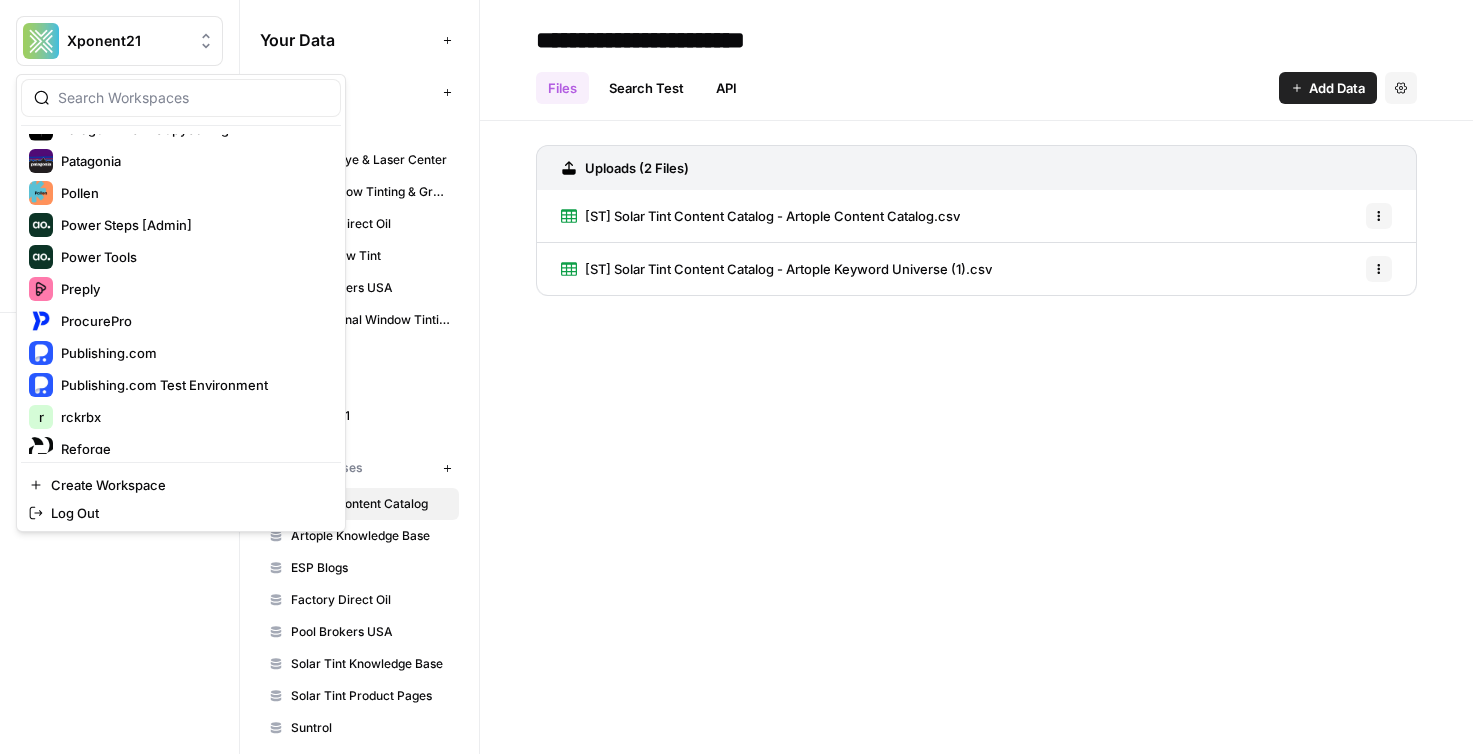 scroll, scrollTop: 3331, scrollLeft: 0, axis: vertical 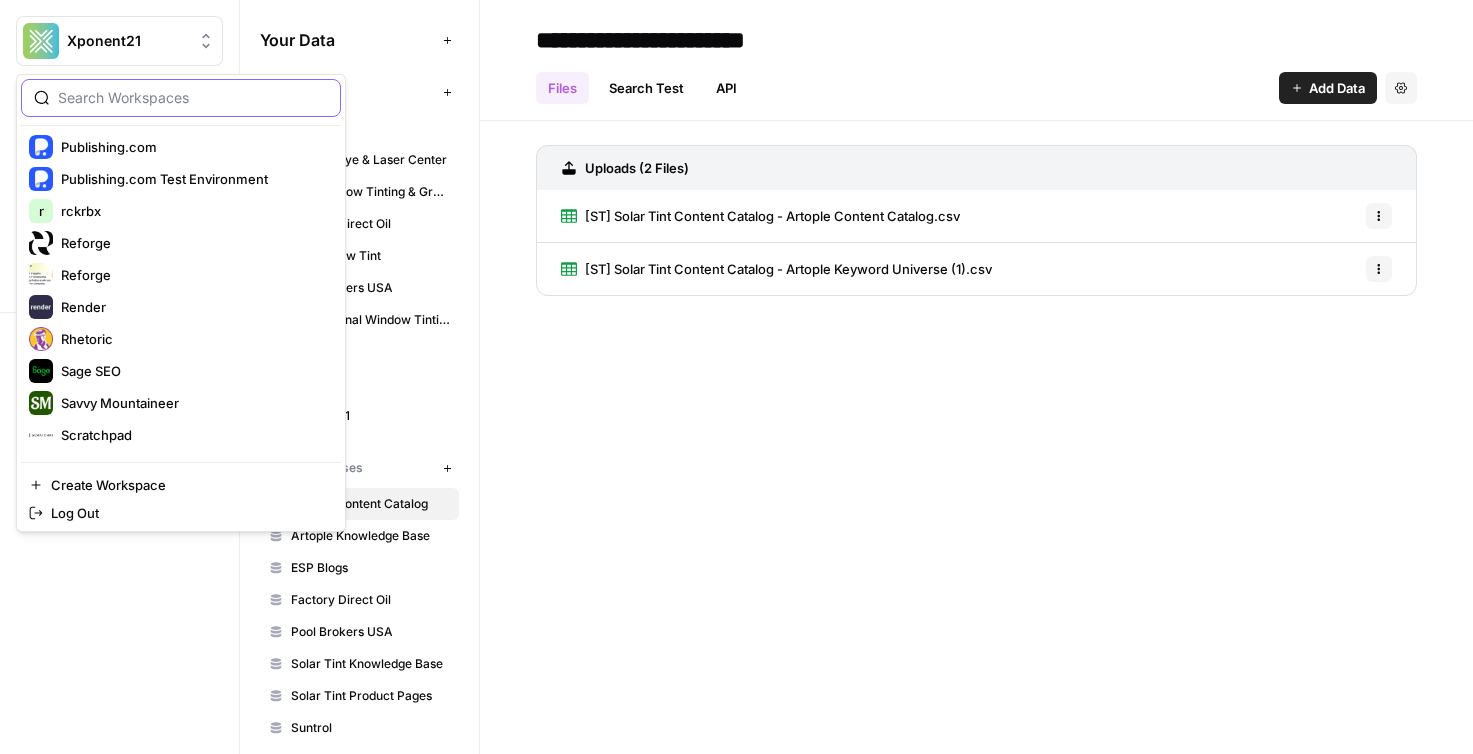 click at bounding box center (193, 98) 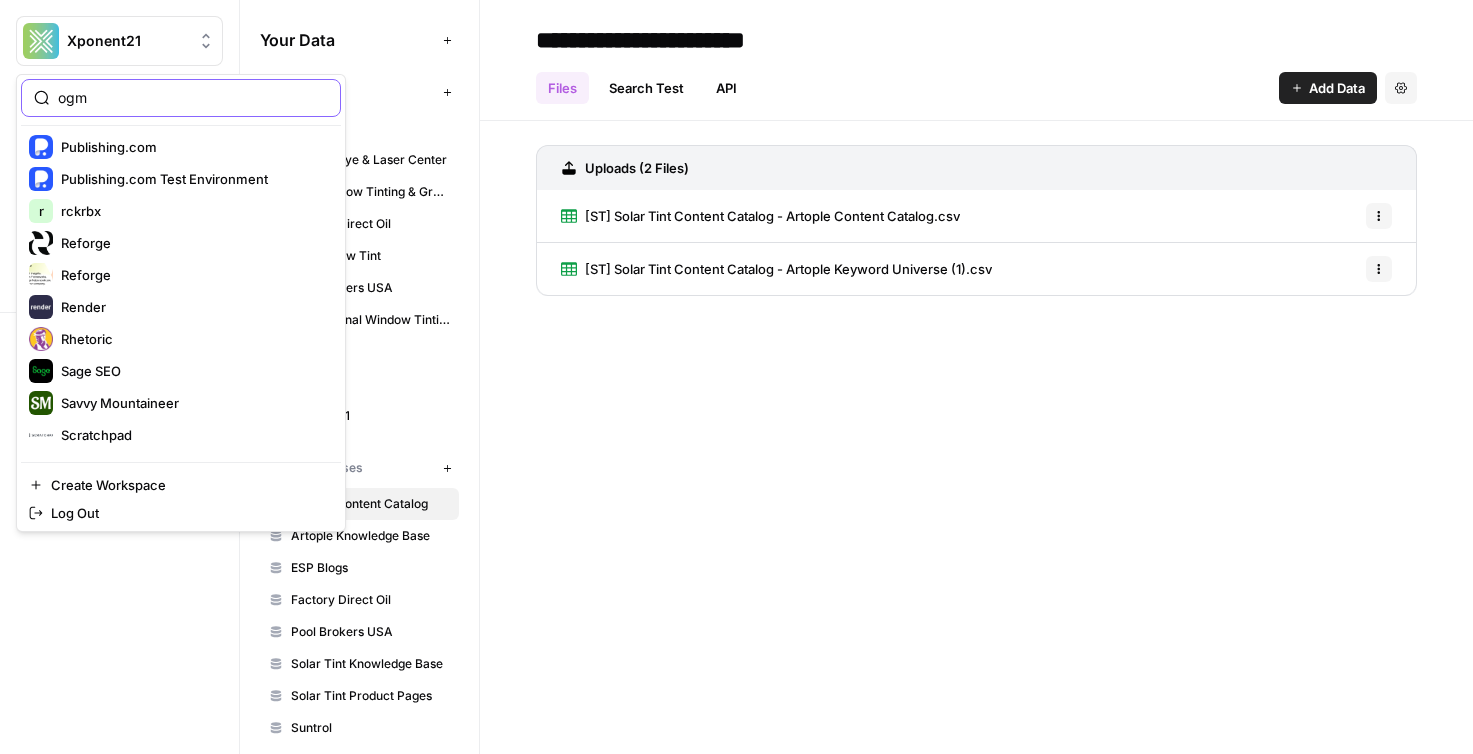 type on "ogm" 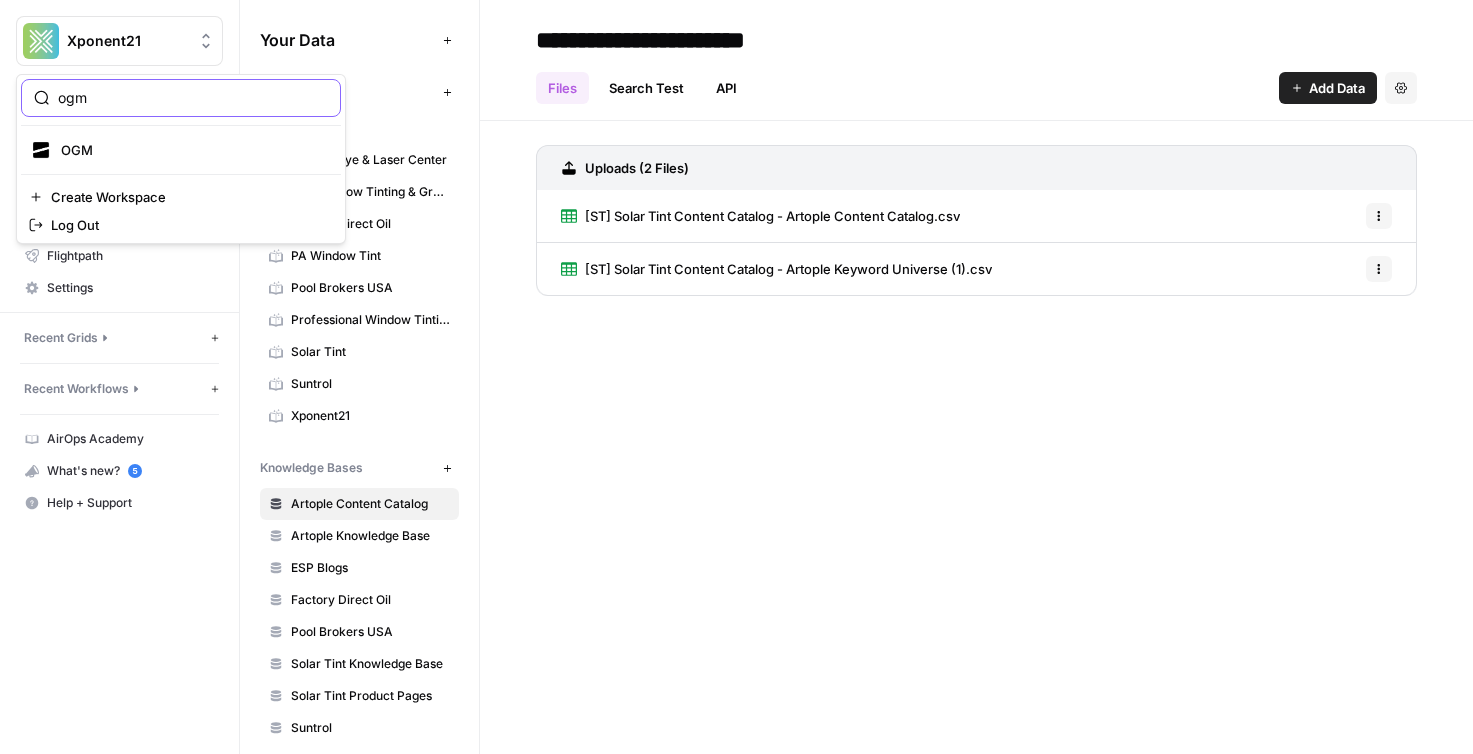 scroll, scrollTop: 0, scrollLeft: 0, axis: both 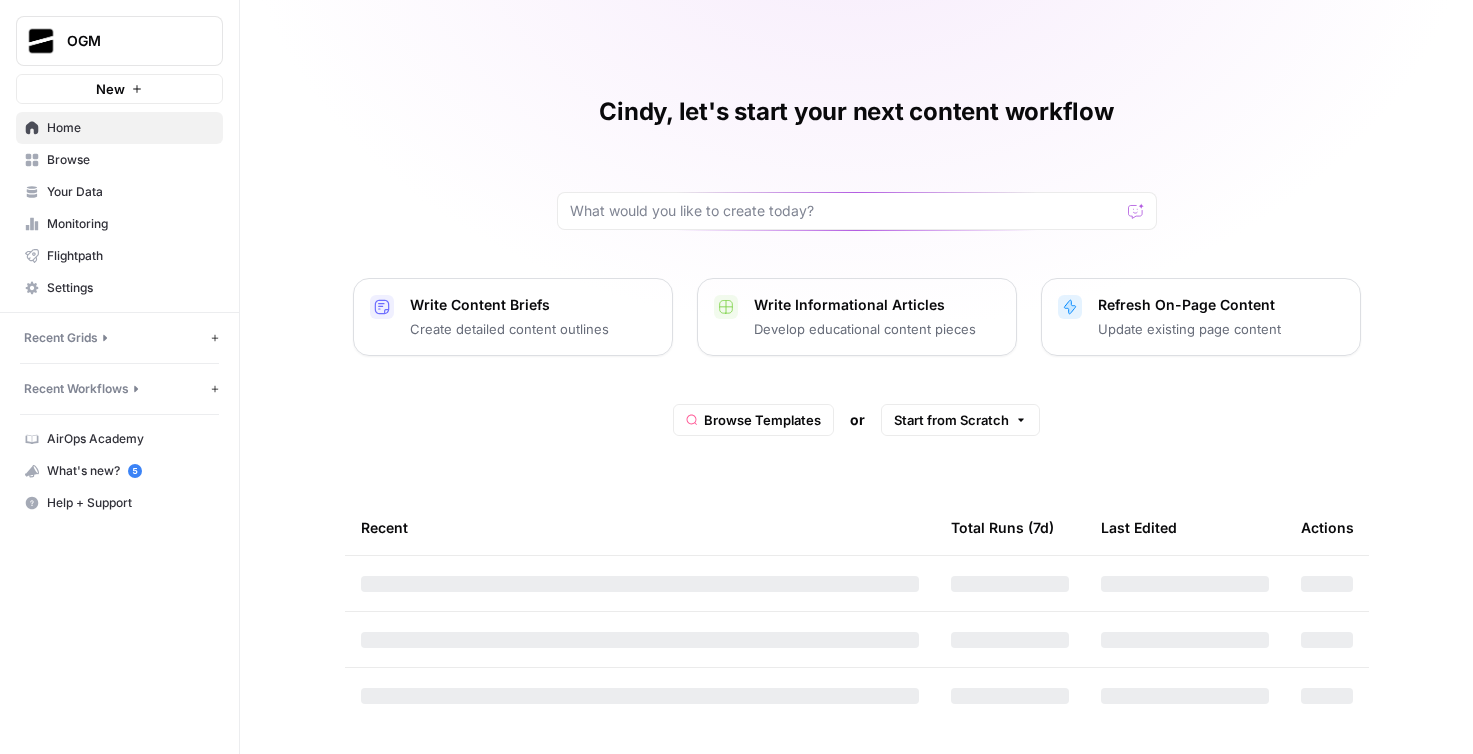 click 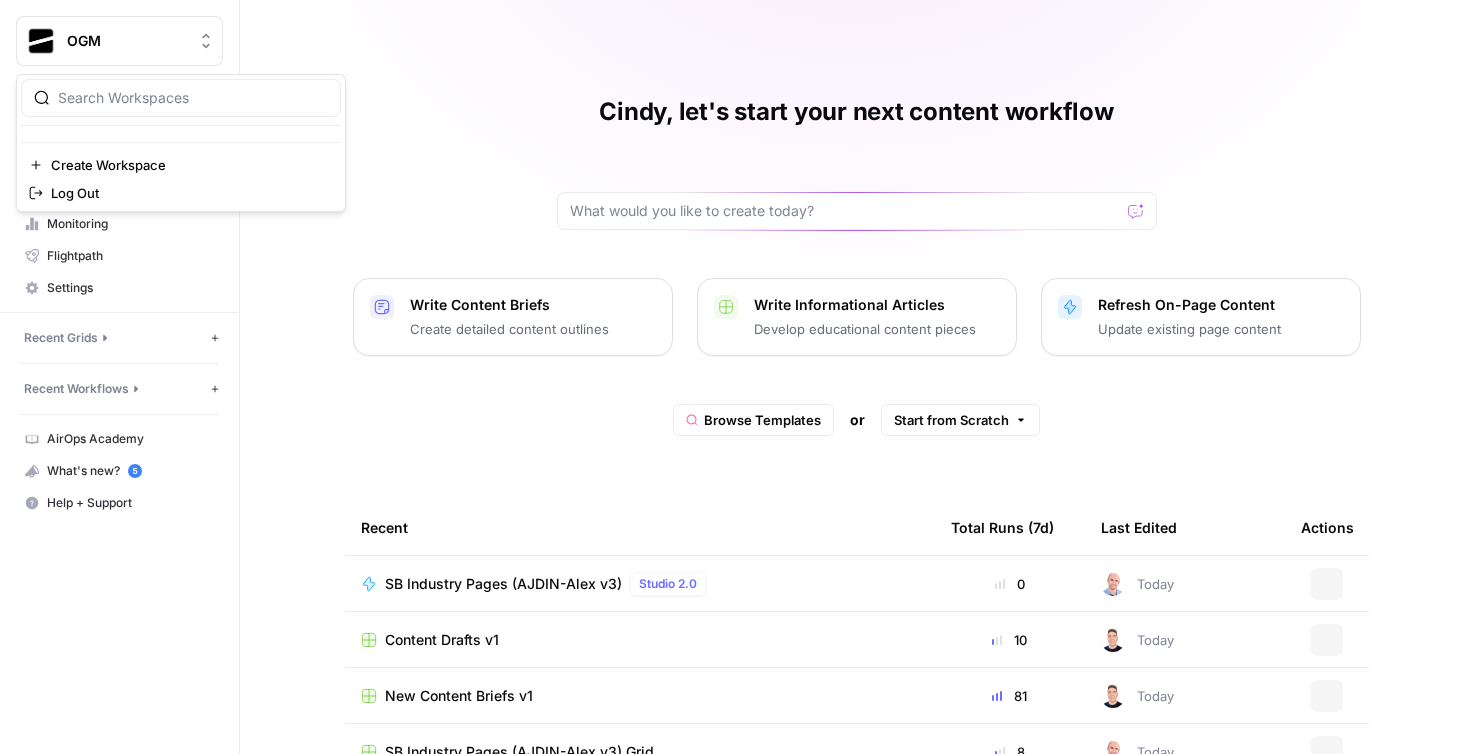 click on "[FIRST], let's start your next content workflow Write Content Briefs Create detailed content outlines Write Informational Articles Develop educational content pieces Refresh On-Page Content Update existing page content Browse Templates or Start from Scratch Recent Total Runs (7d) Last Edited Actions SB Industry Pages ([FIRST]-[FIRST] v3) Studio 2.0 0 Today Actions Content Drafts v1 10 Today Actions New Content Briefs v1 81 Today Actions SB Industry Pages ([FIRST]-[FIRST] v3) Grid 8 Today Actions New Content Briefs v1 (DUPLICATED FOR NEW CLIENTS) 19 Today Actions Status Quo V1 Studio 2.0 0 Today Actions SB Industry Pages ([FIRST] v3) Studio 2.0 0 Today Actions" at bounding box center (856, 490) 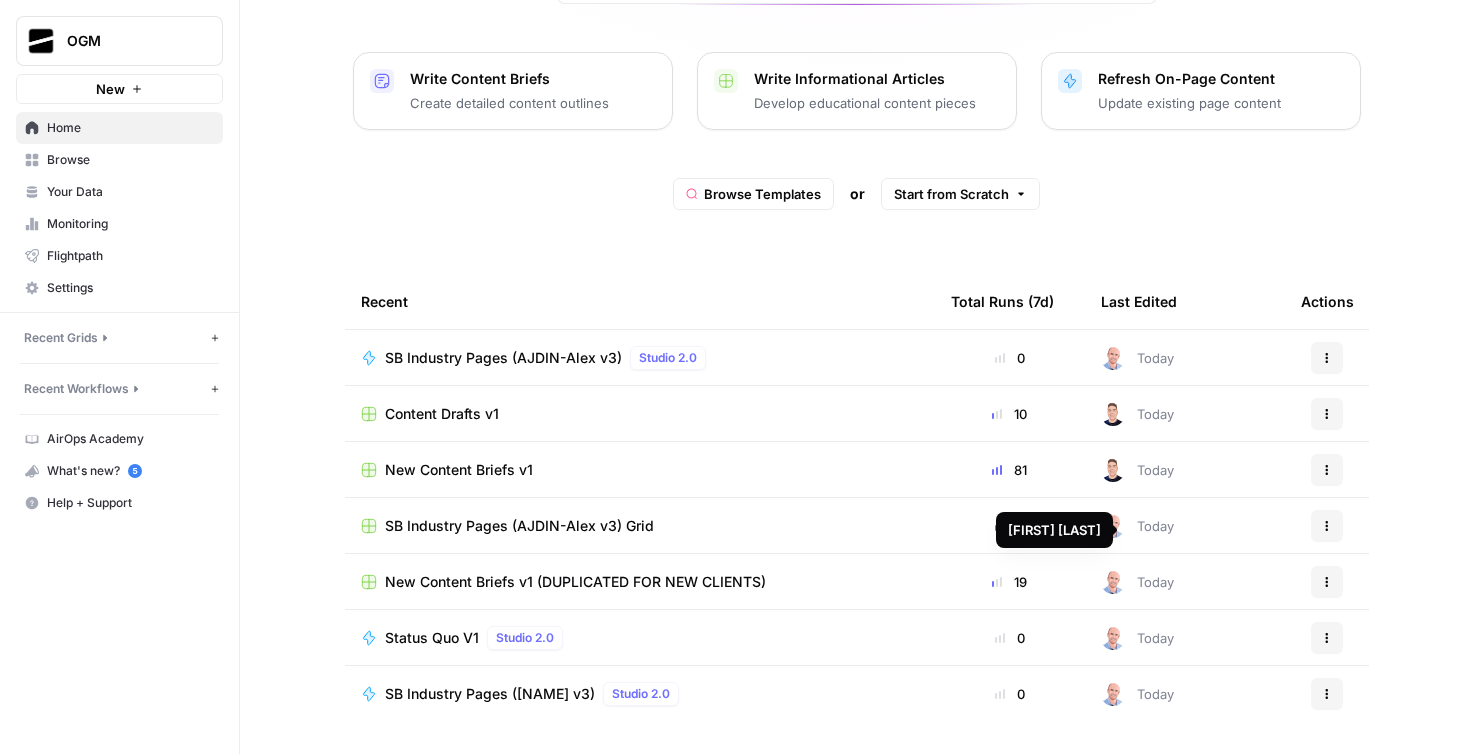 scroll, scrollTop: 0, scrollLeft: 0, axis: both 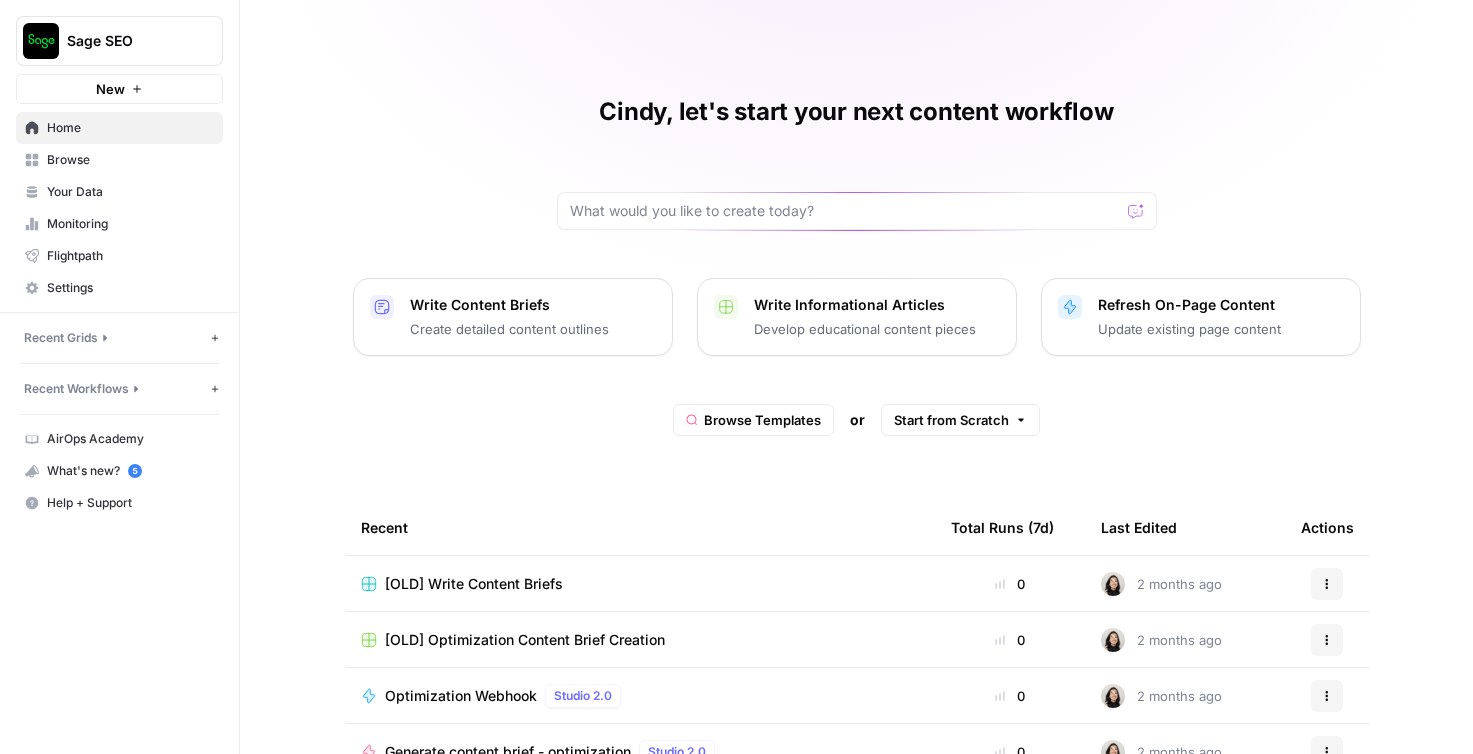 click 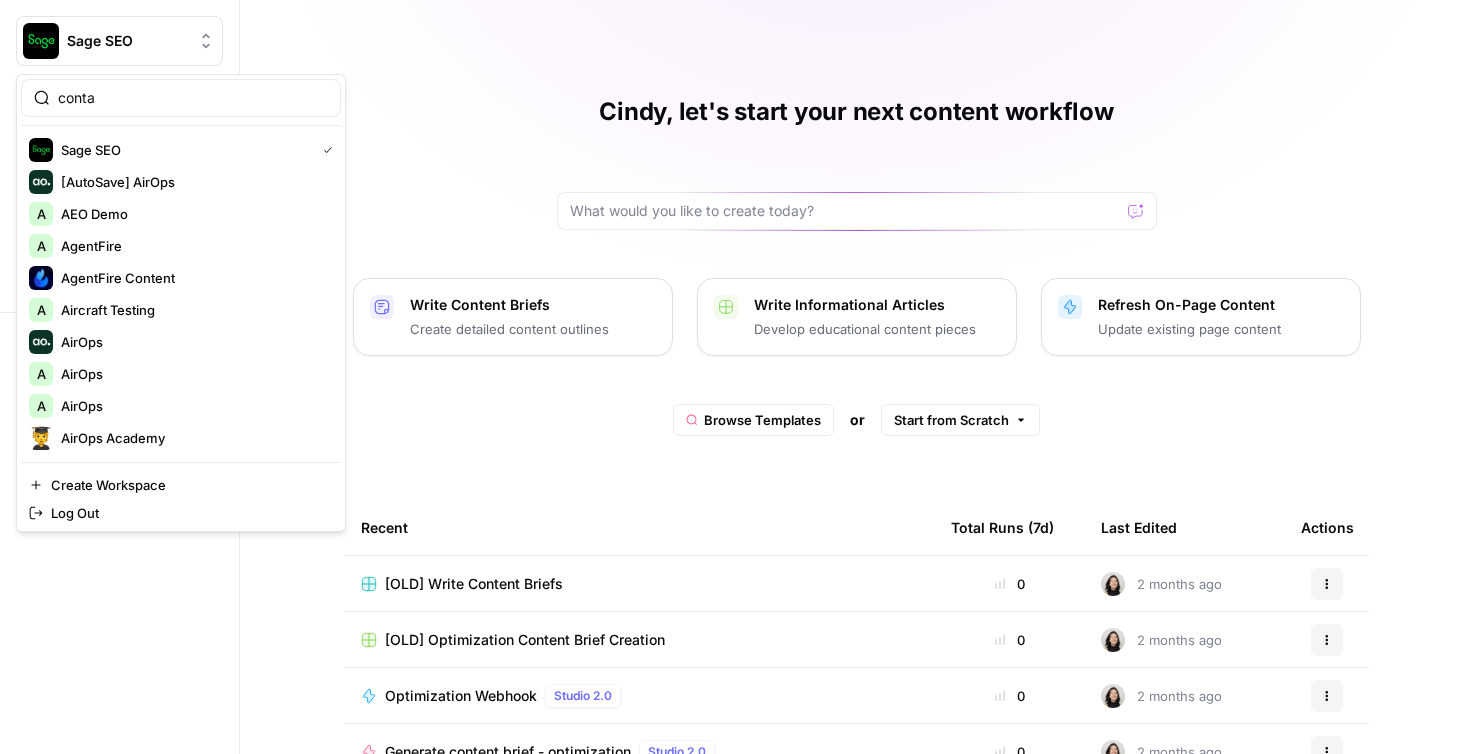 type on "conta" 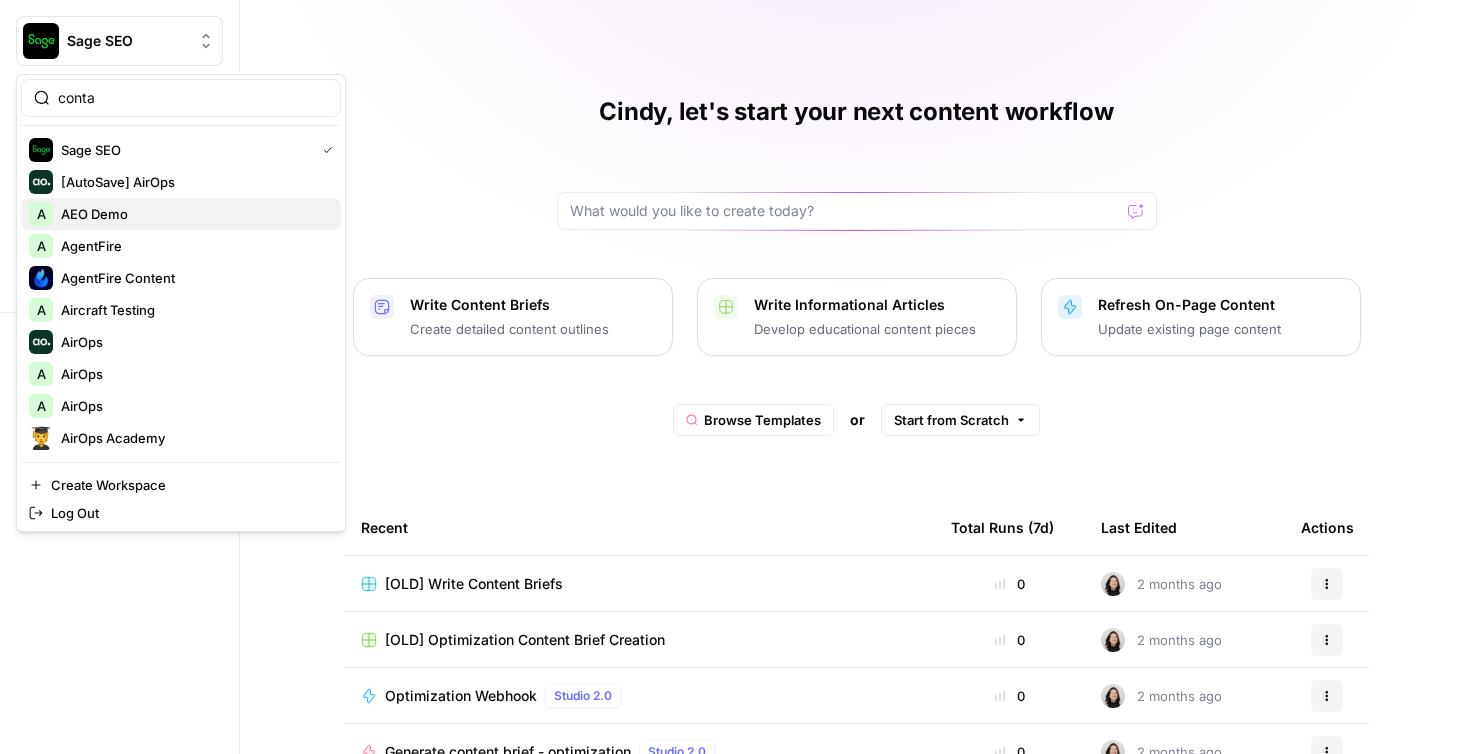 type 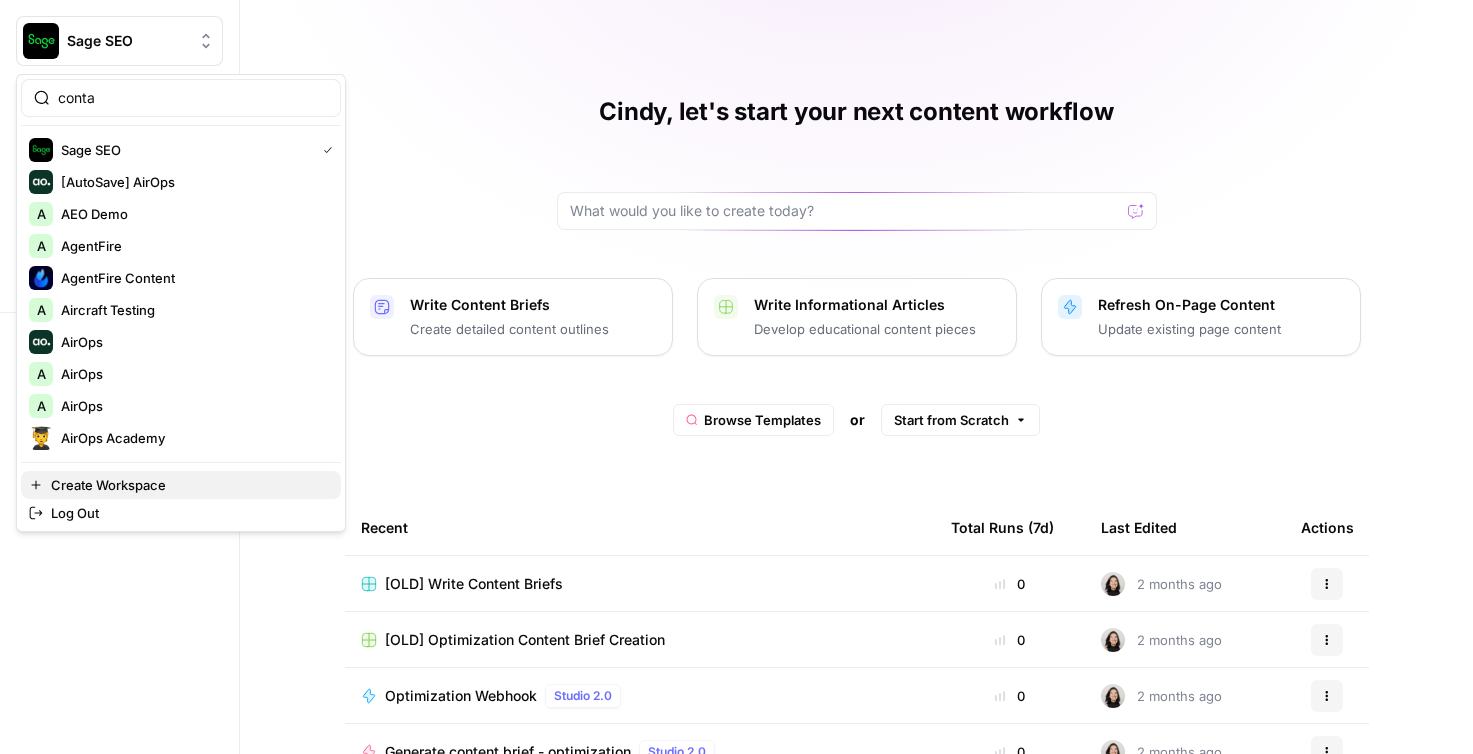type 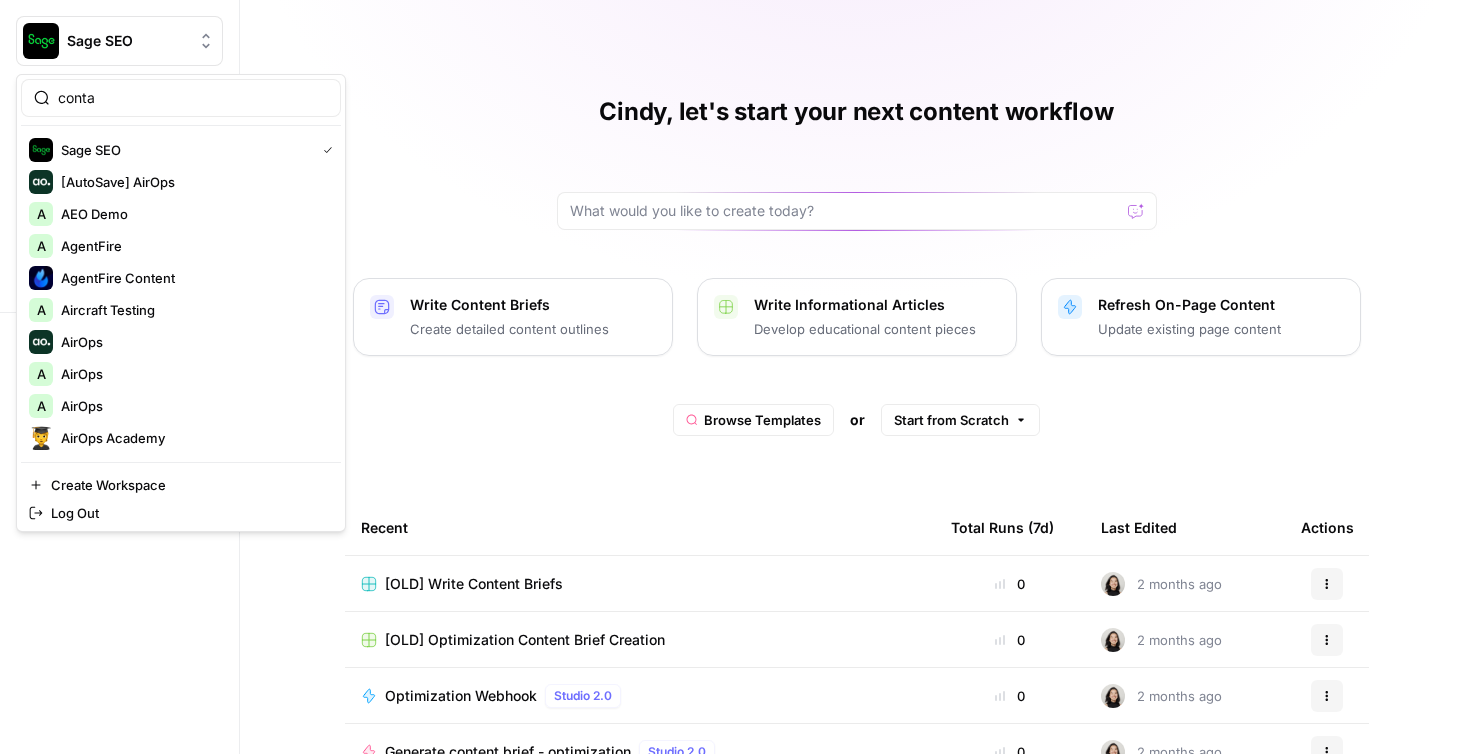 type 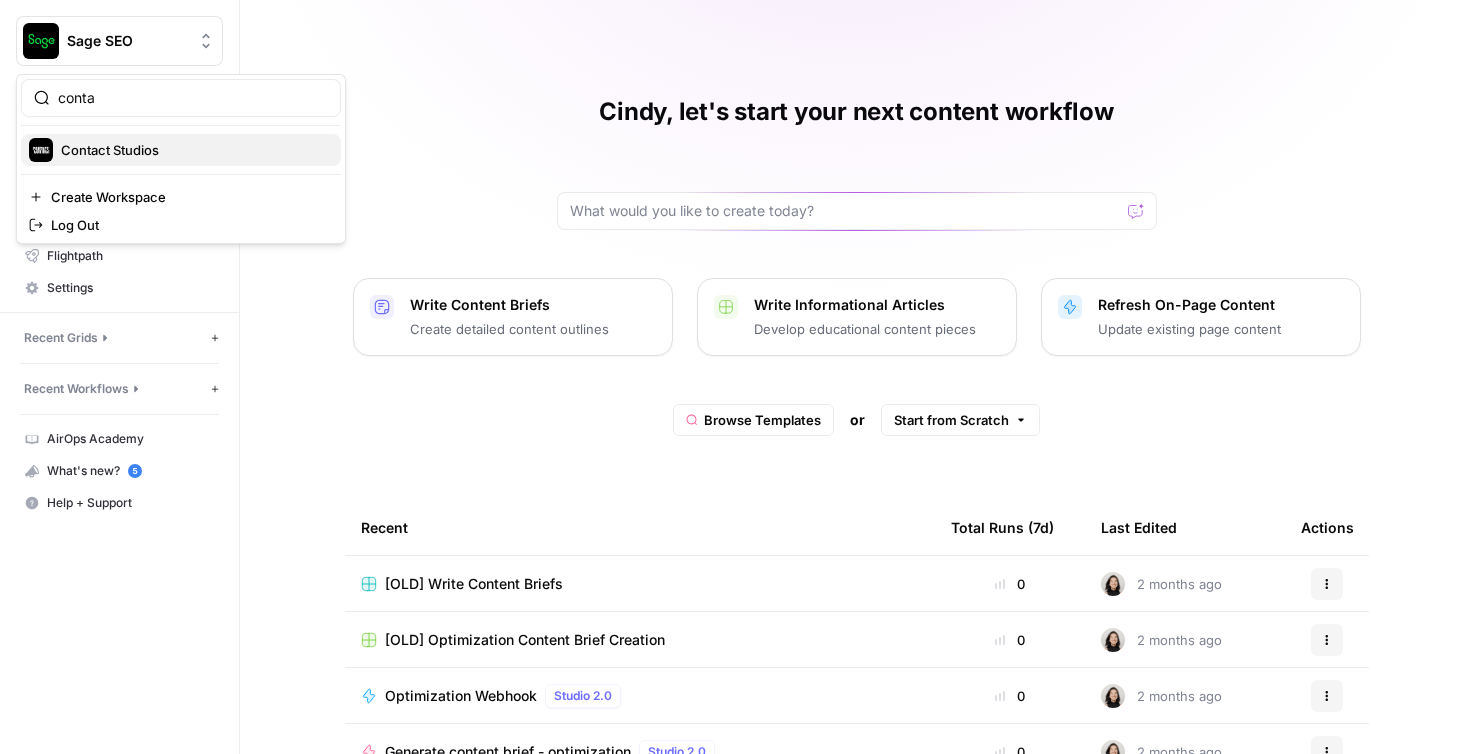 click on "Contact Studios" at bounding box center (193, 150) 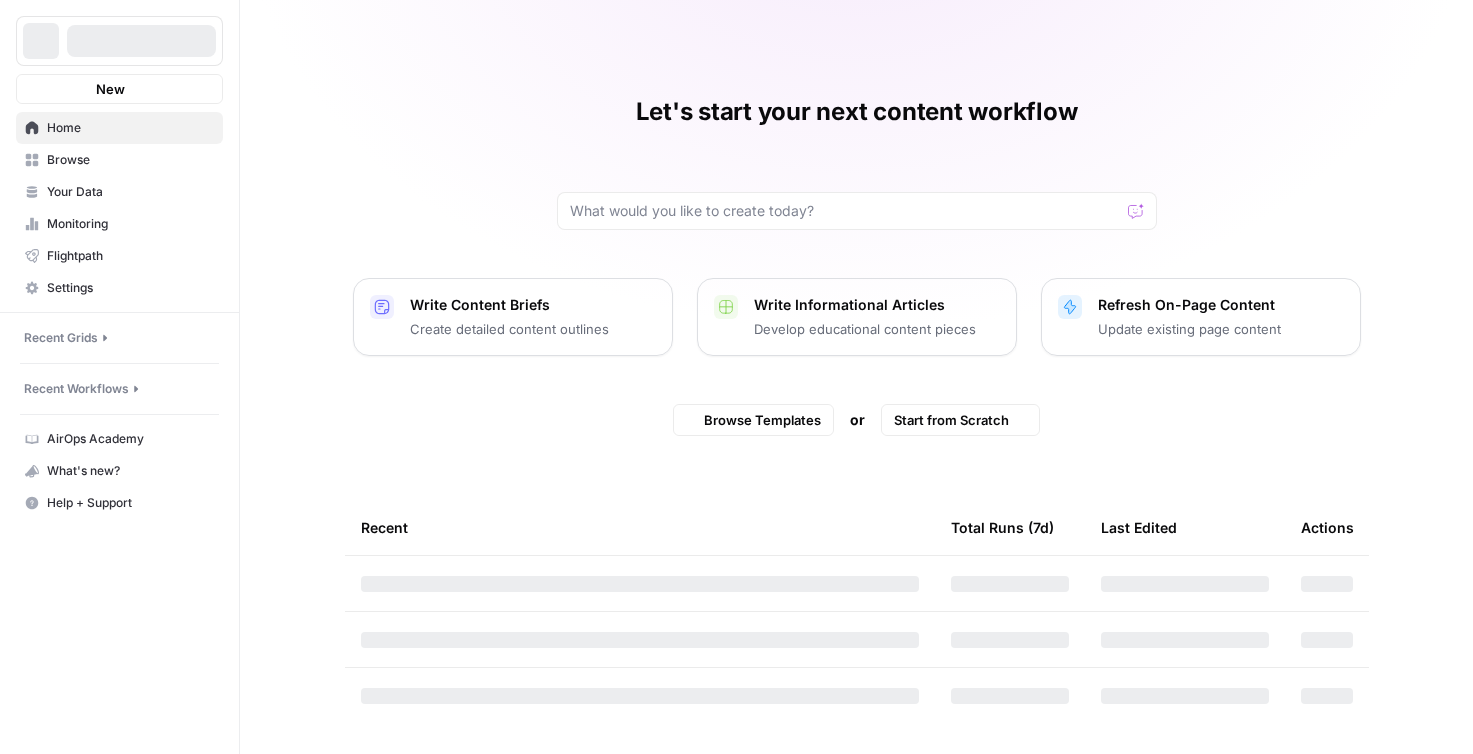scroll, scrollTop: 0, scrollLeft: 0, axis: both 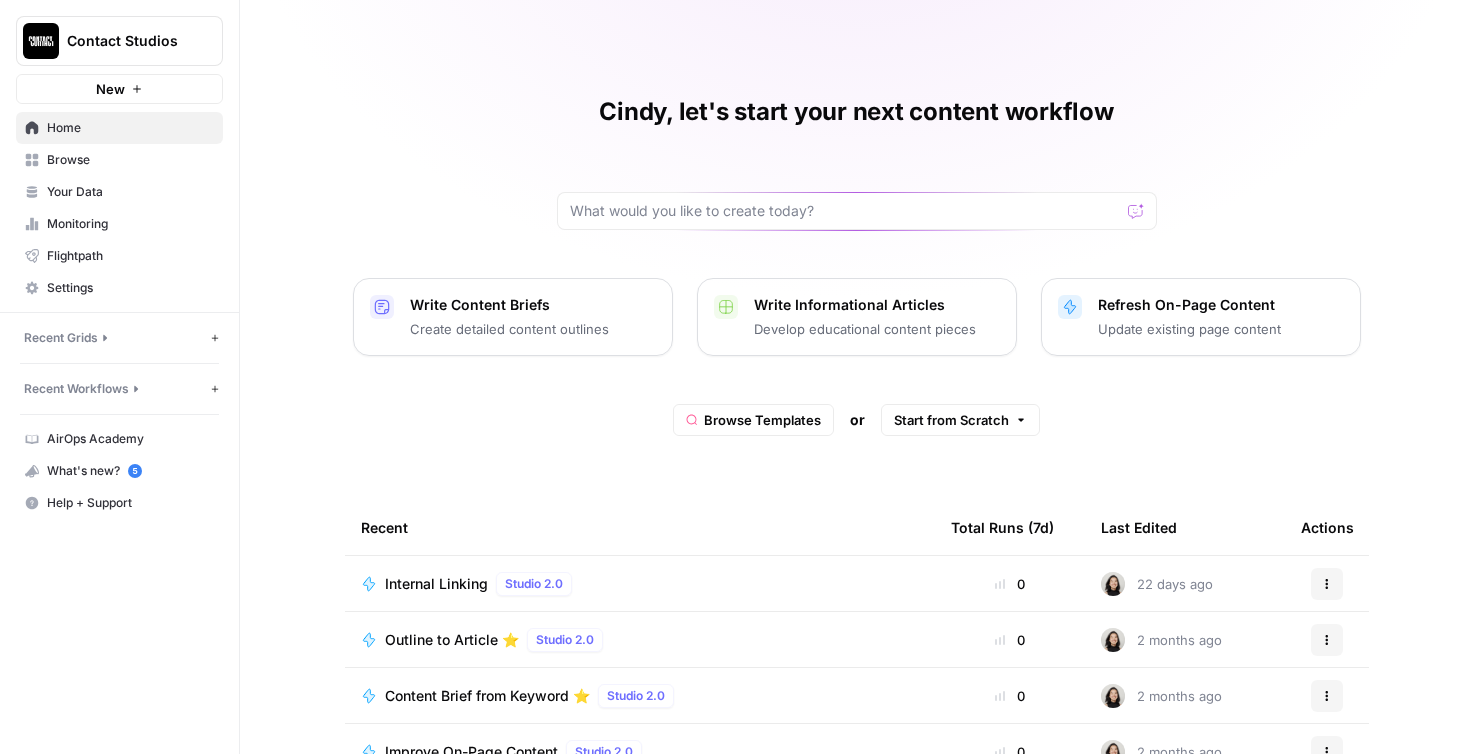 click on "Browse" at bounding box center [130, 160] 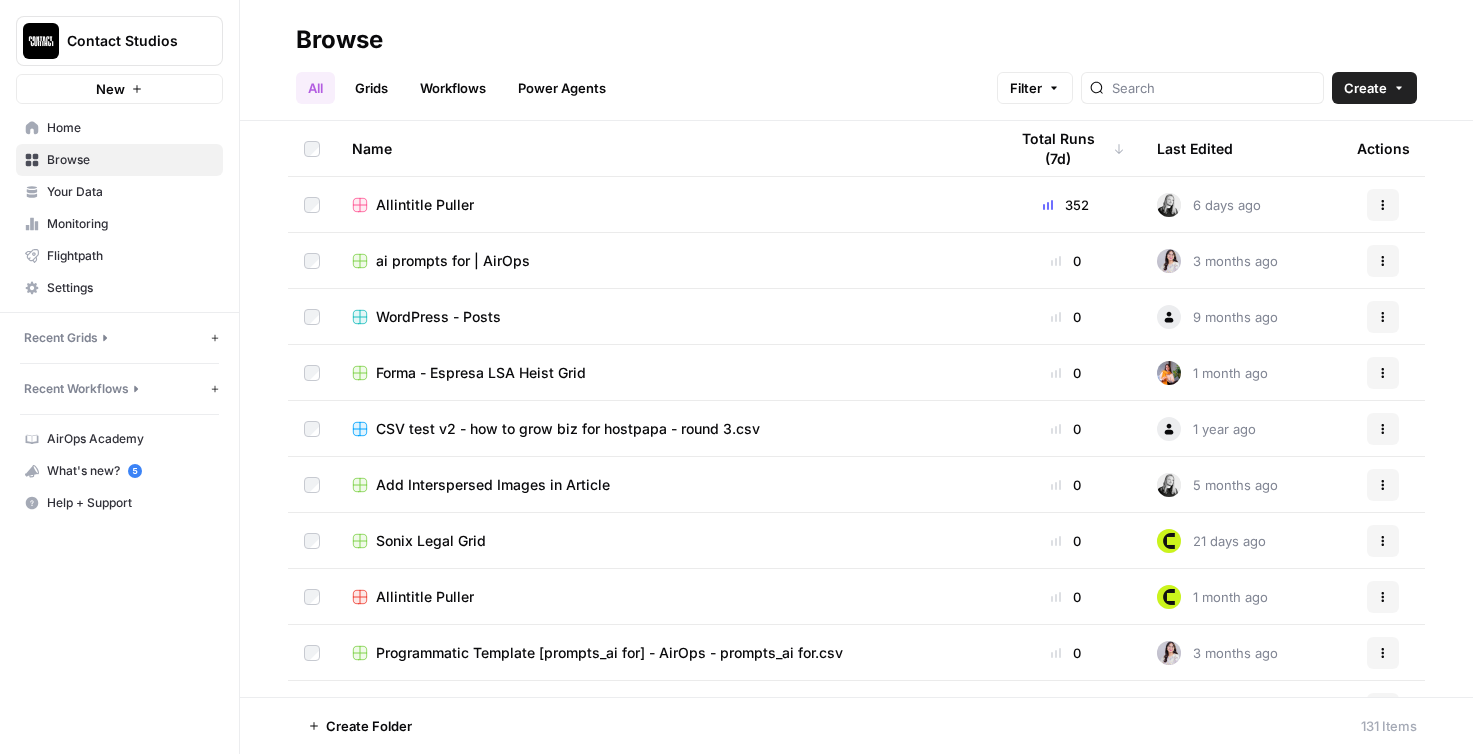 click on "Last Edited" at bounding box center (1195, 148) 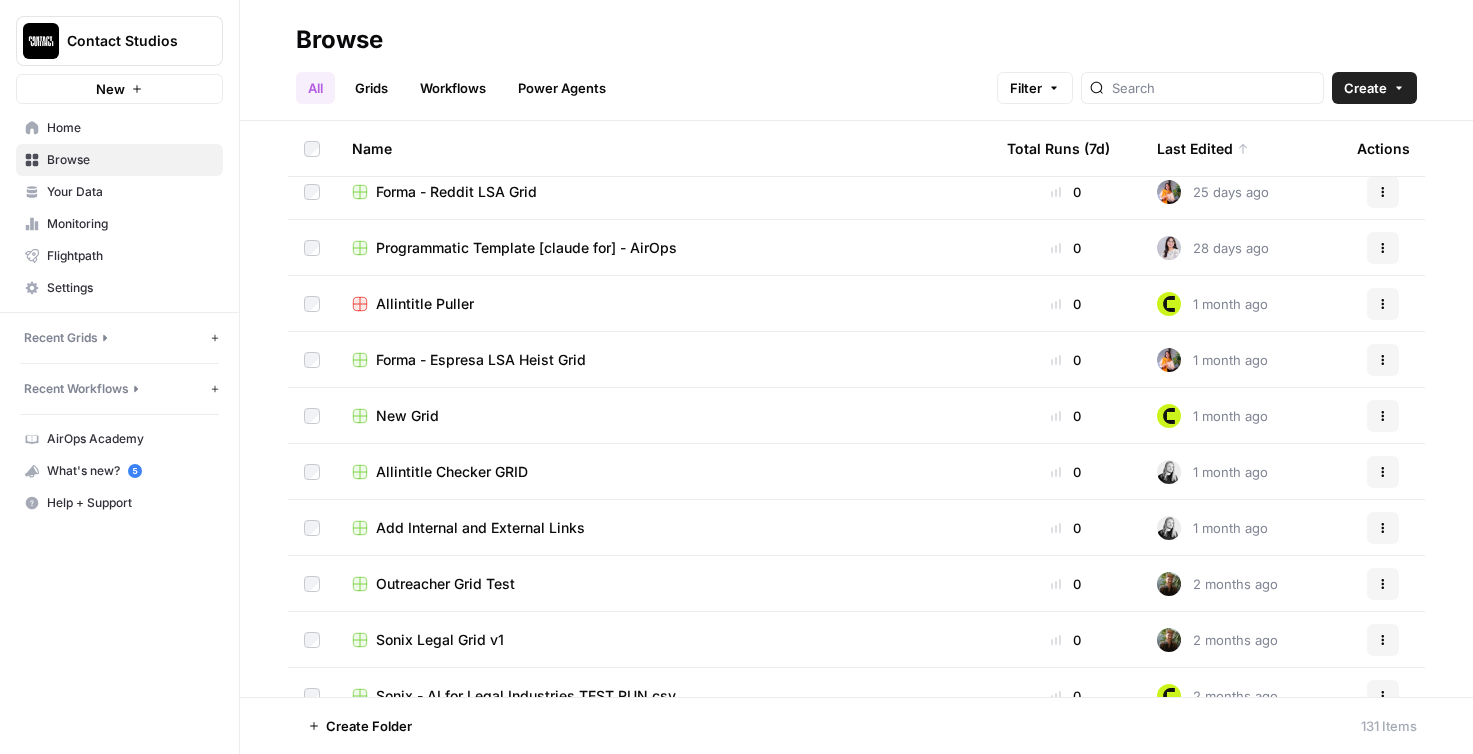 scroll, scrollTop: 0, scrollLeft: 0, axis: both 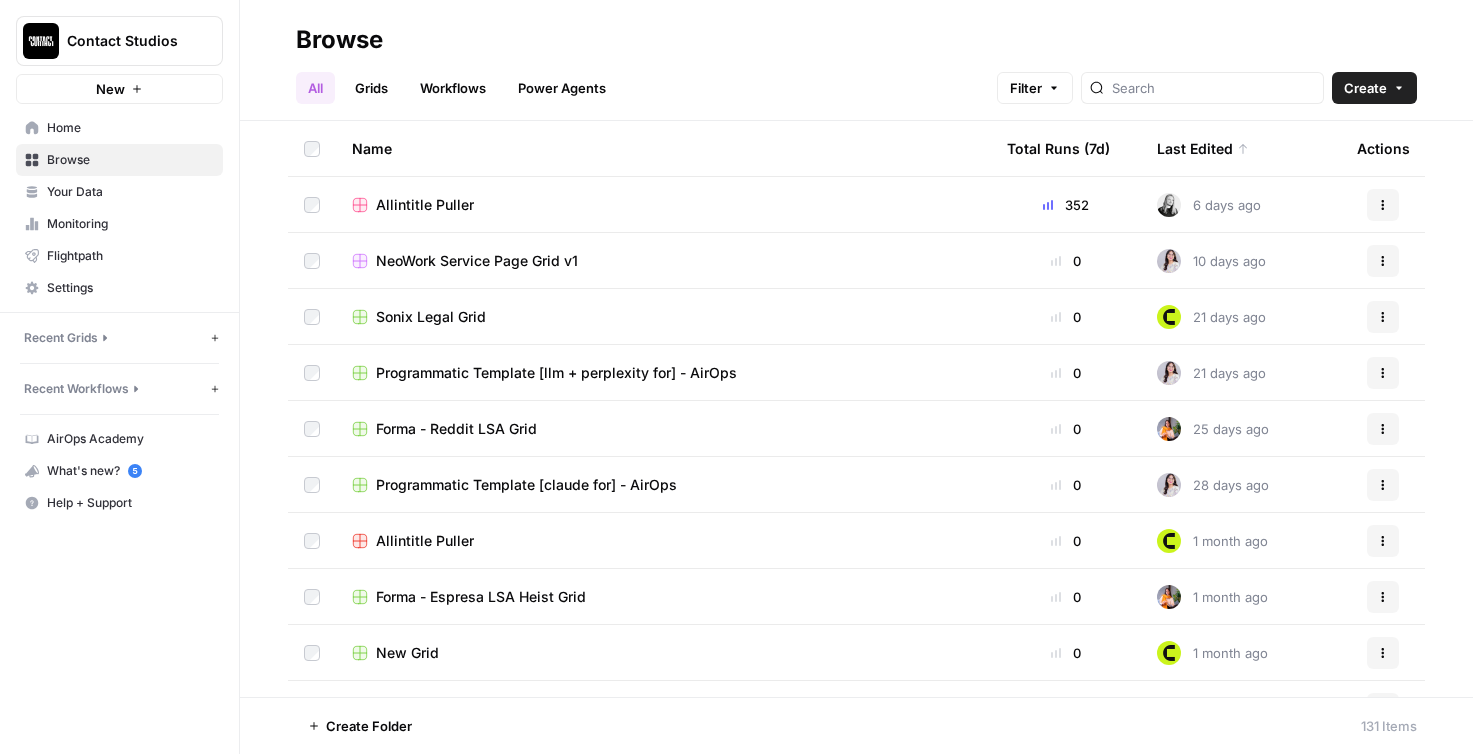 click on "Monitoring" at bounding box center (119, 224) 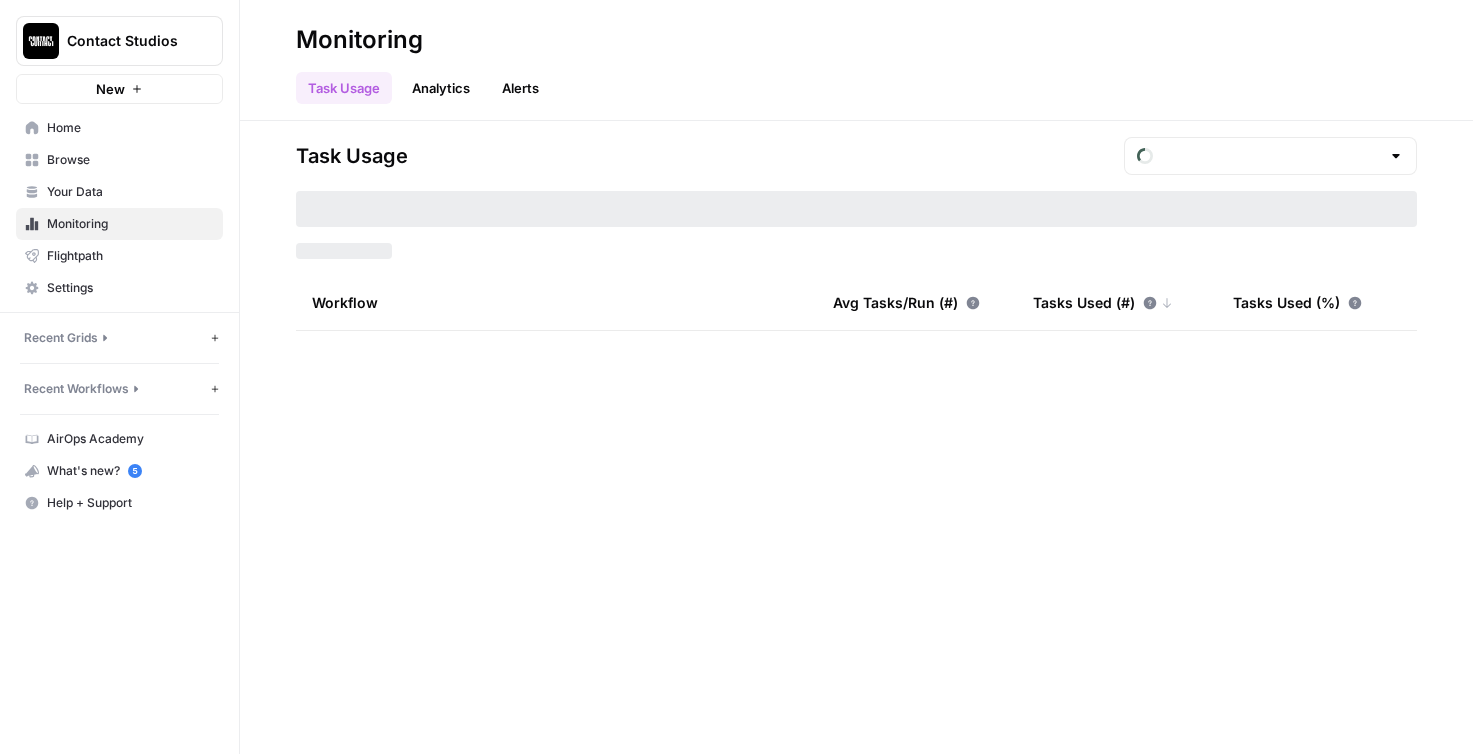 type on "July Tasks" 